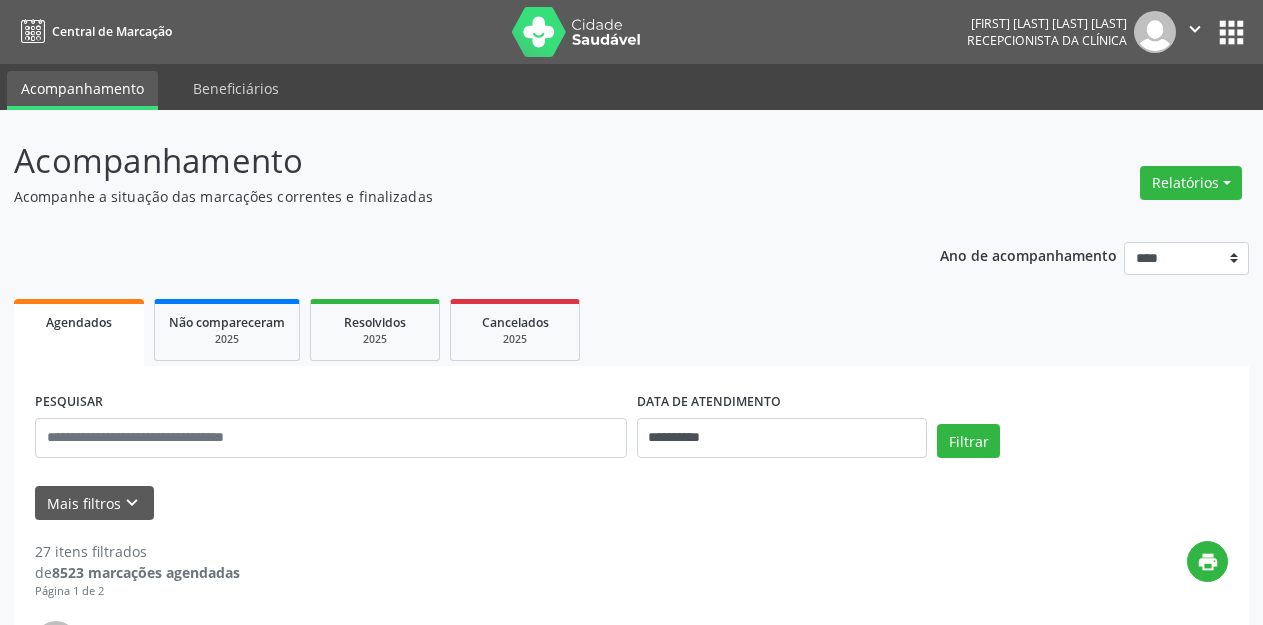 click on "Relatórios" at bounding box center [1191, 183] 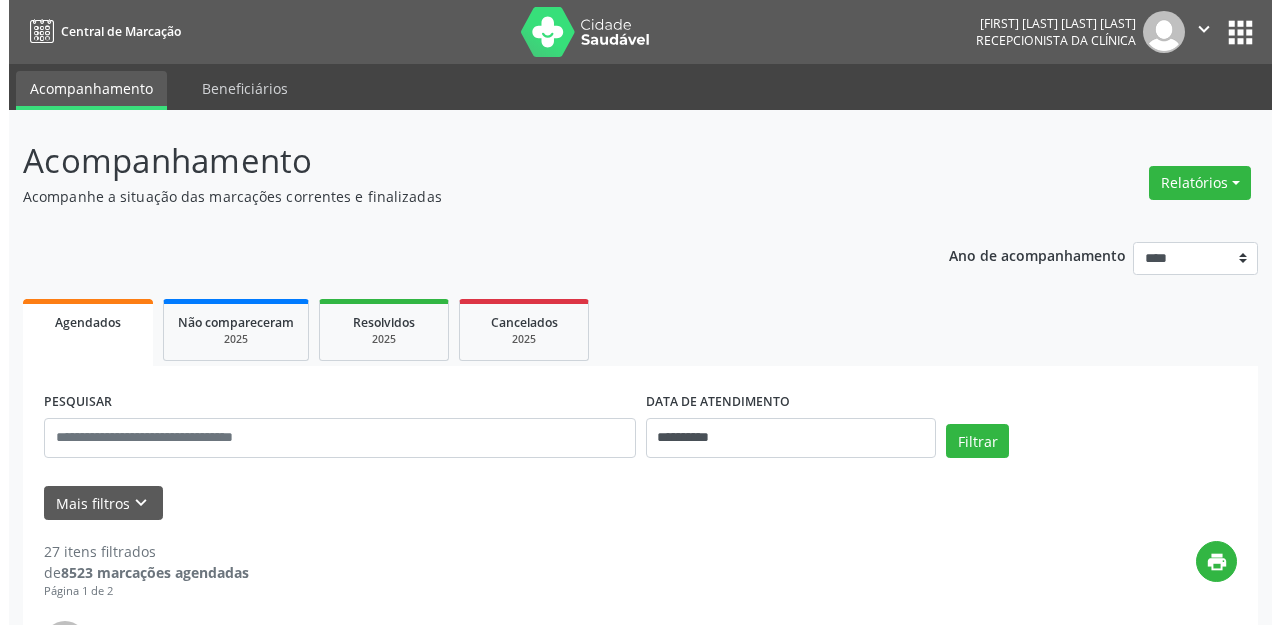 scroll, scrollTop: 0, scrollLeft: 0, axis: both 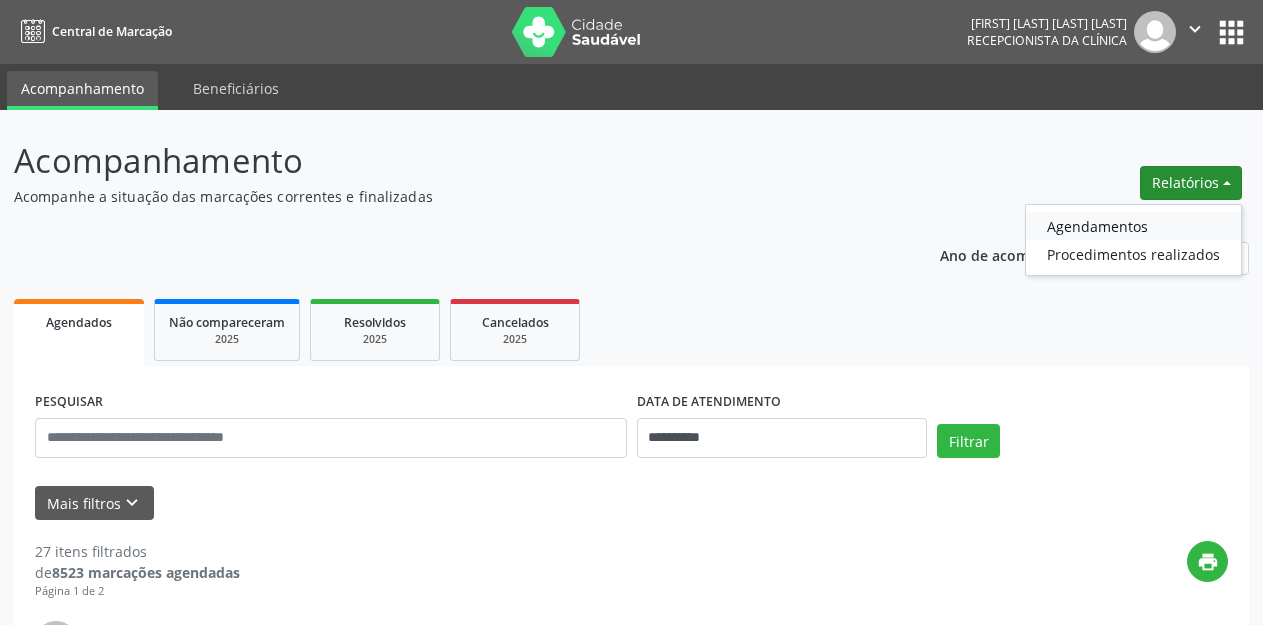 click on "Agendamentos" at bounding box center (1133, 226) 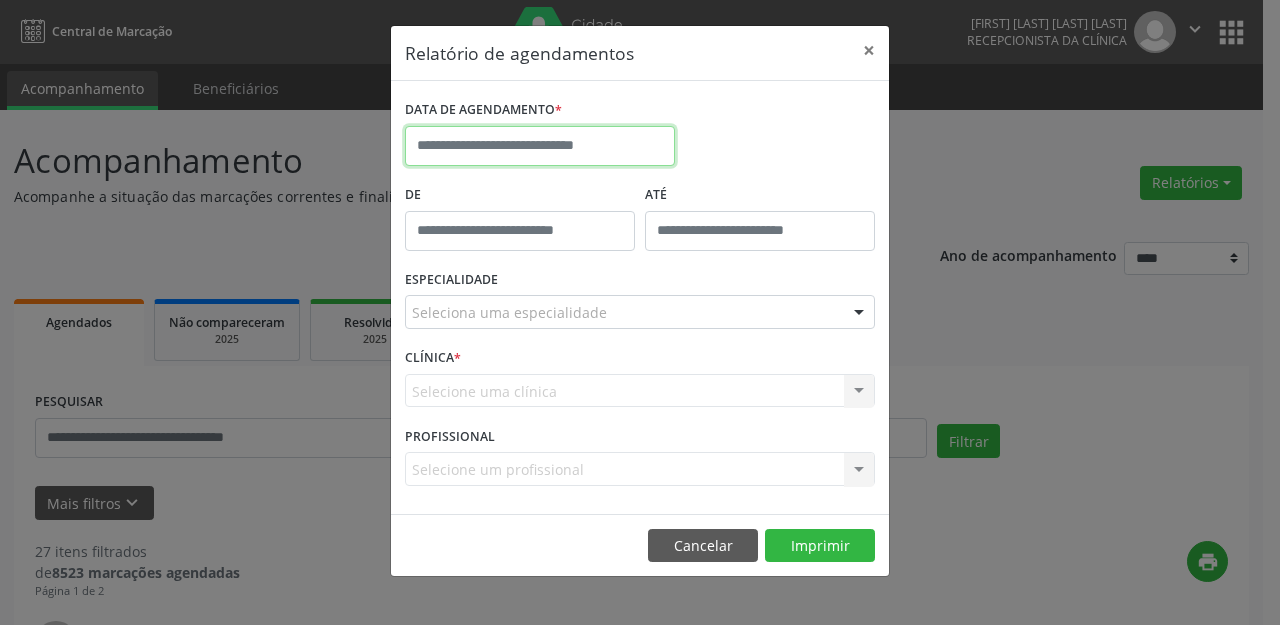 click at bounding box center (540, 146) 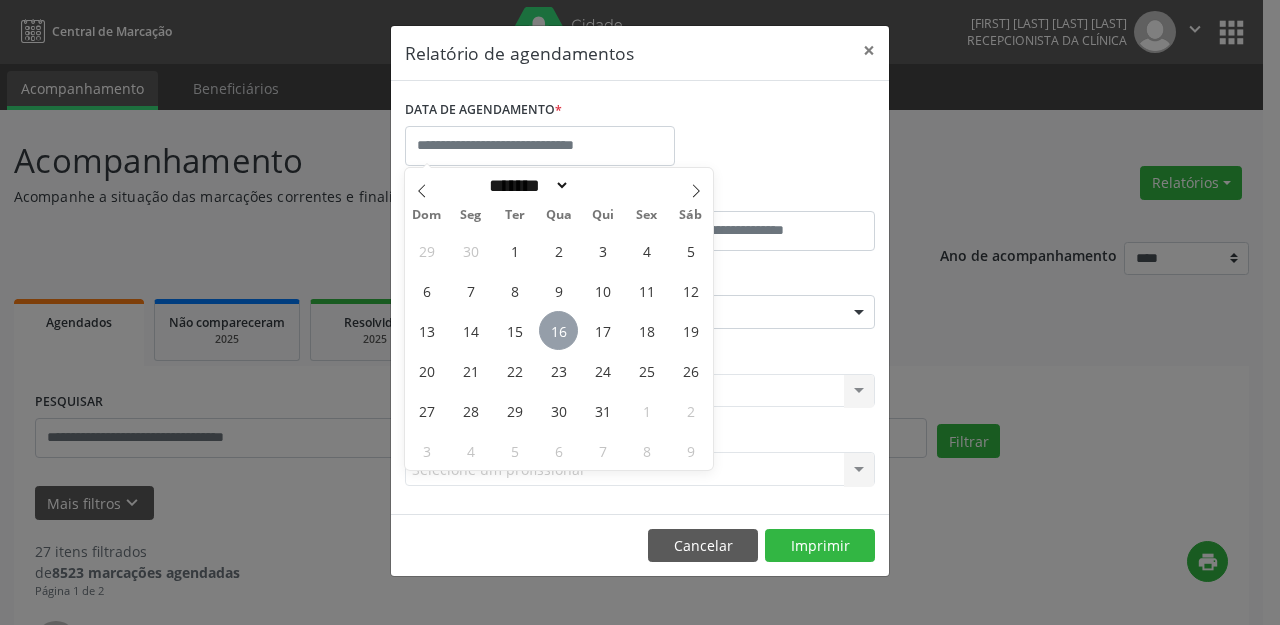 click on "16" at bounding box center [558, 330] 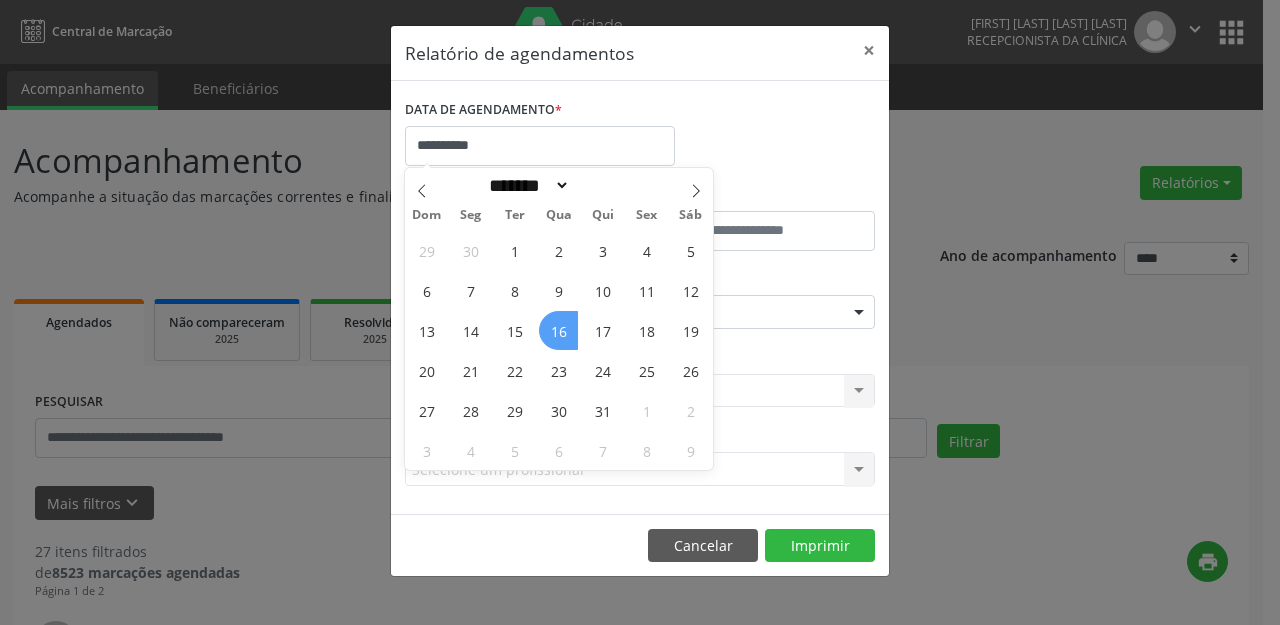 click on "16" at bounding box center (558, 330) 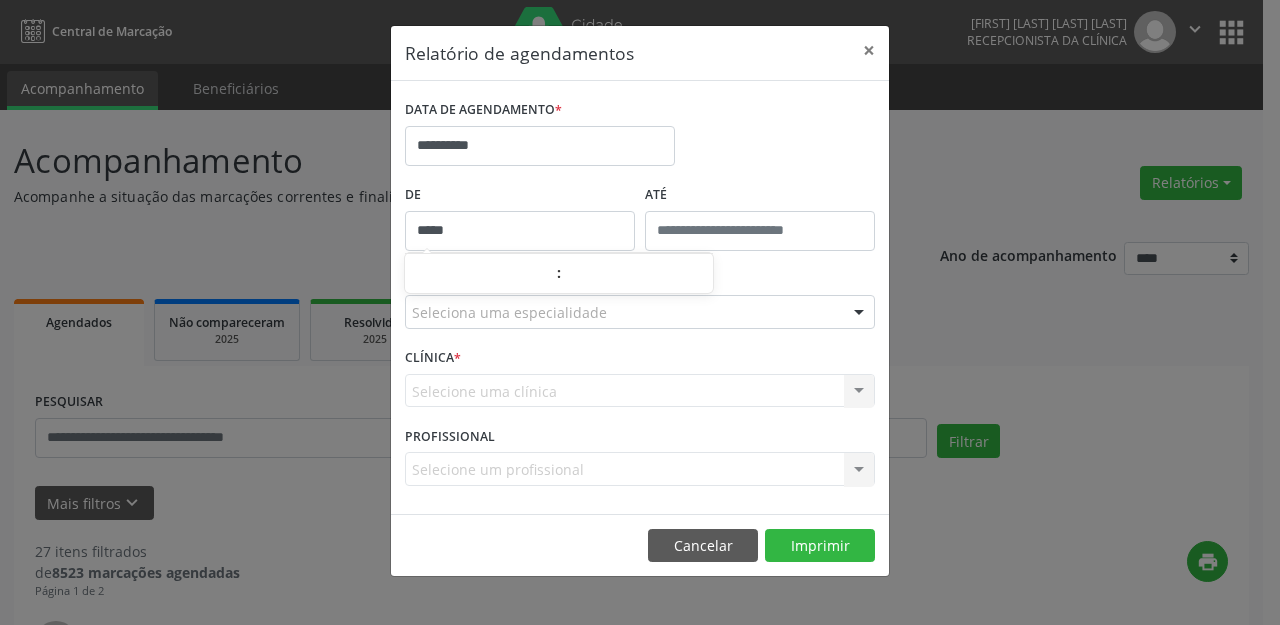 click on "*****" at bounding box center [520, 231] 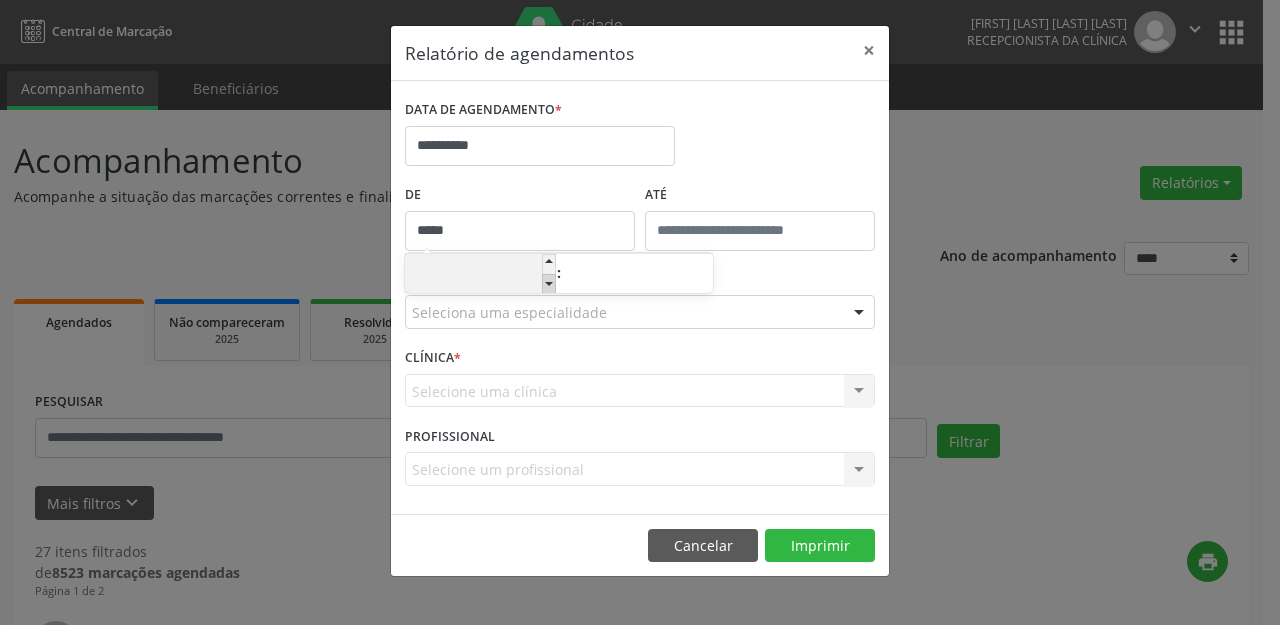 click at bounding box center (549, 284) 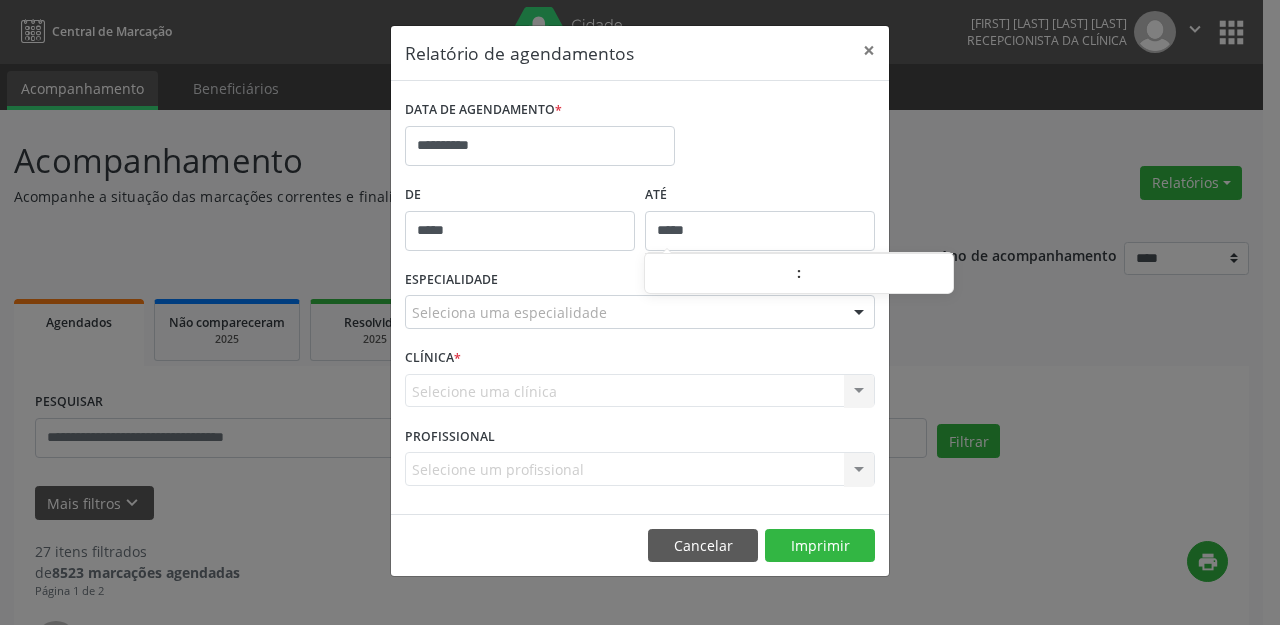 click on "*****" at bounding box center [760, 231] 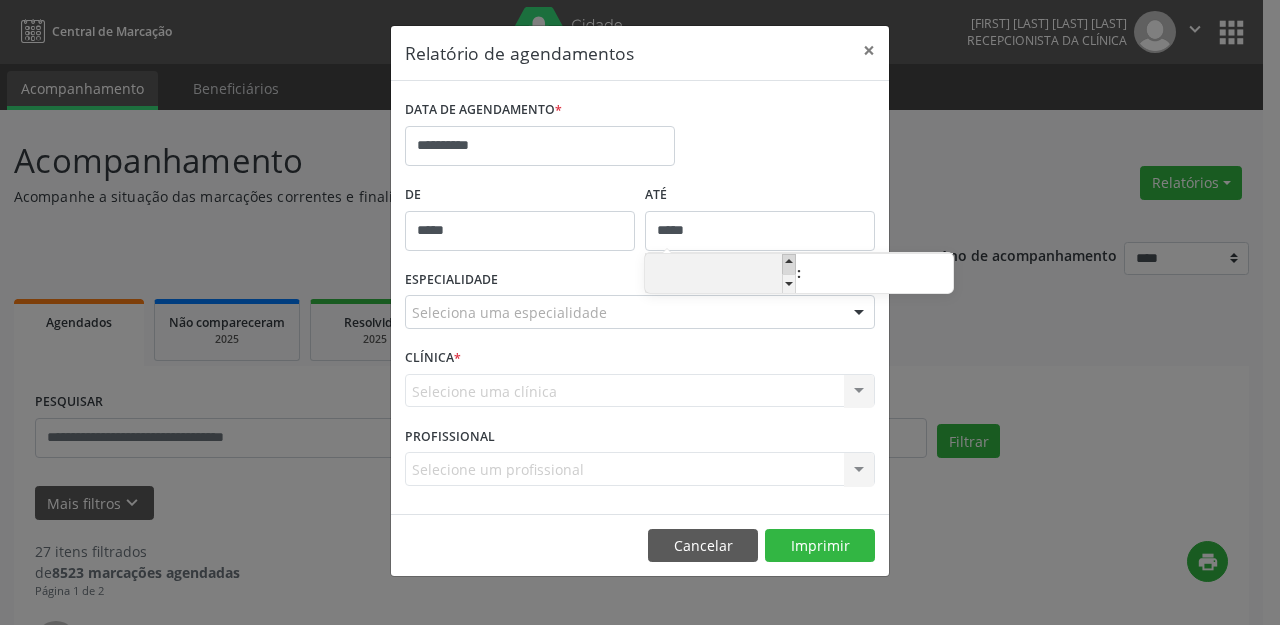 click at bounding box center [789, 264] 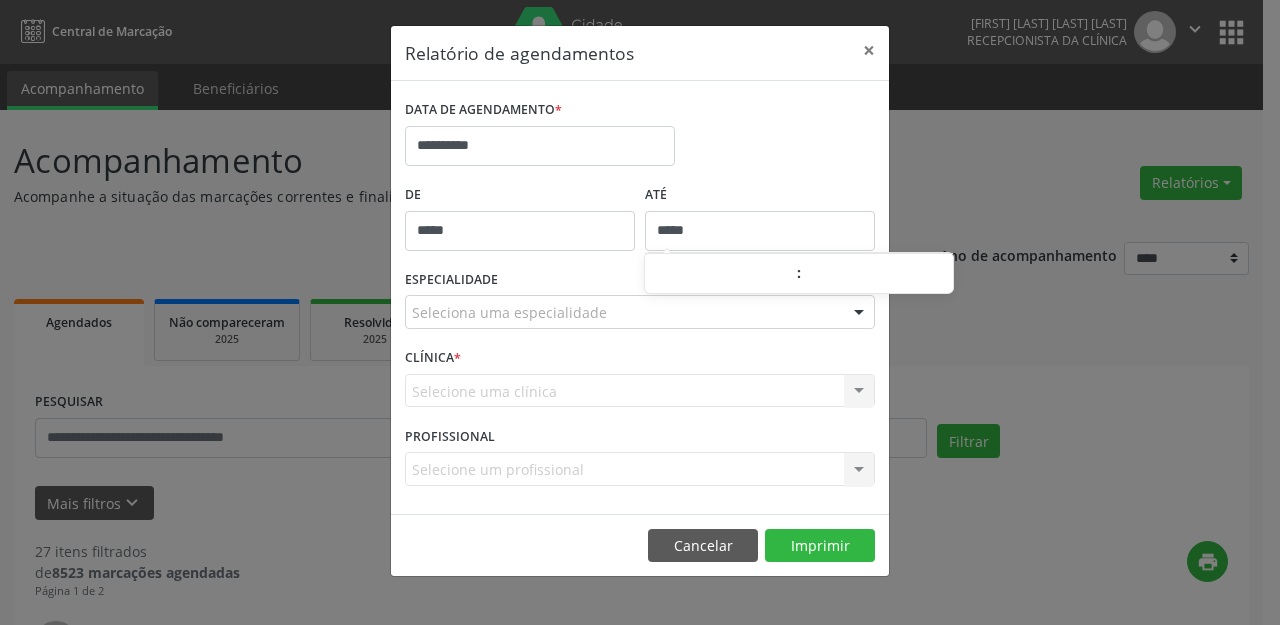 click on "Seleciona uma especialidade" at bounding box center (640, 312) 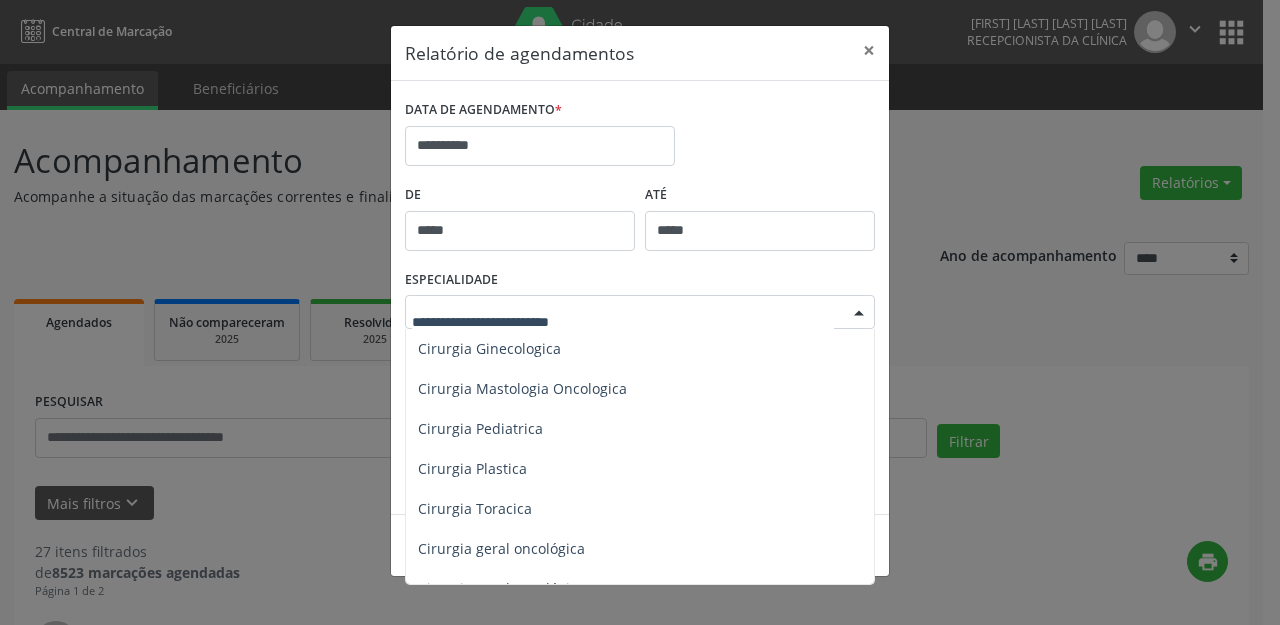 scroll, scrollTop: 500, scrollLeft: 0, axis: vertical 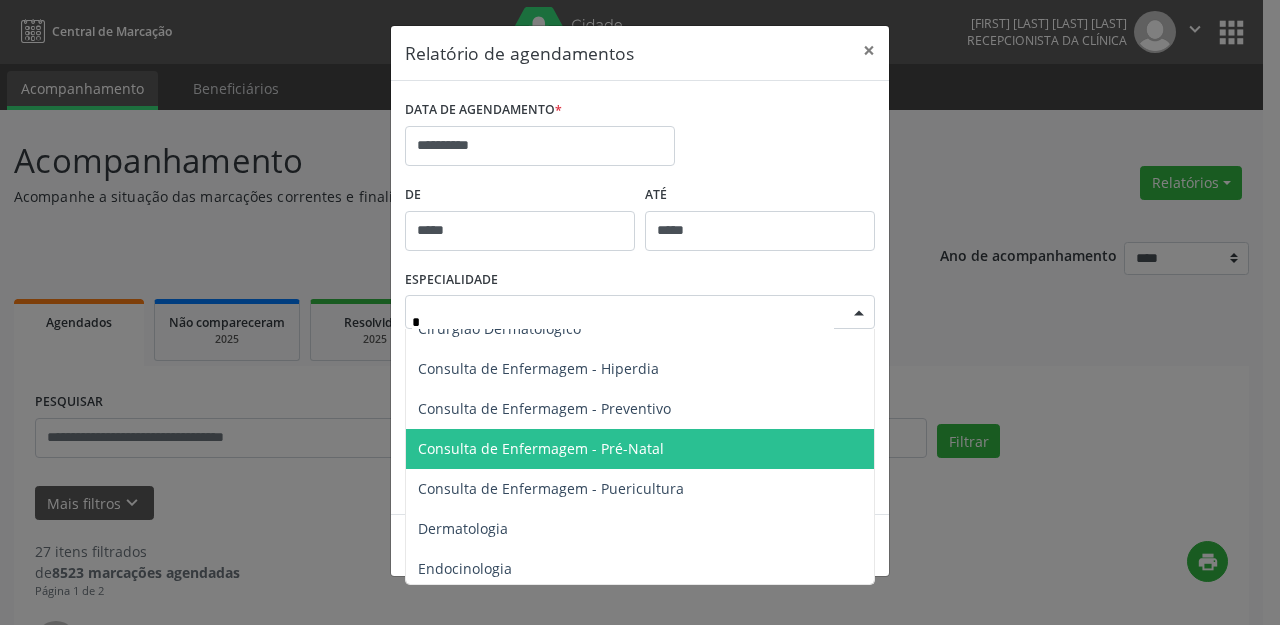 type on "**" 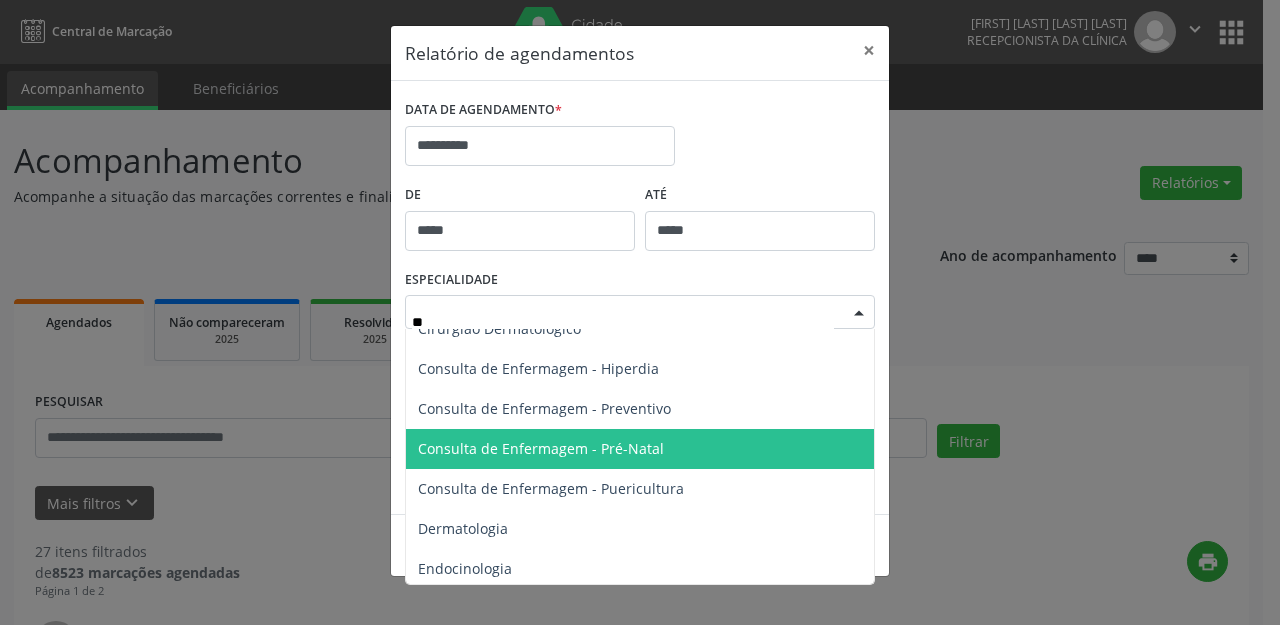 scroll, scrollTop: 0, scrollLeft: 0, axis: both 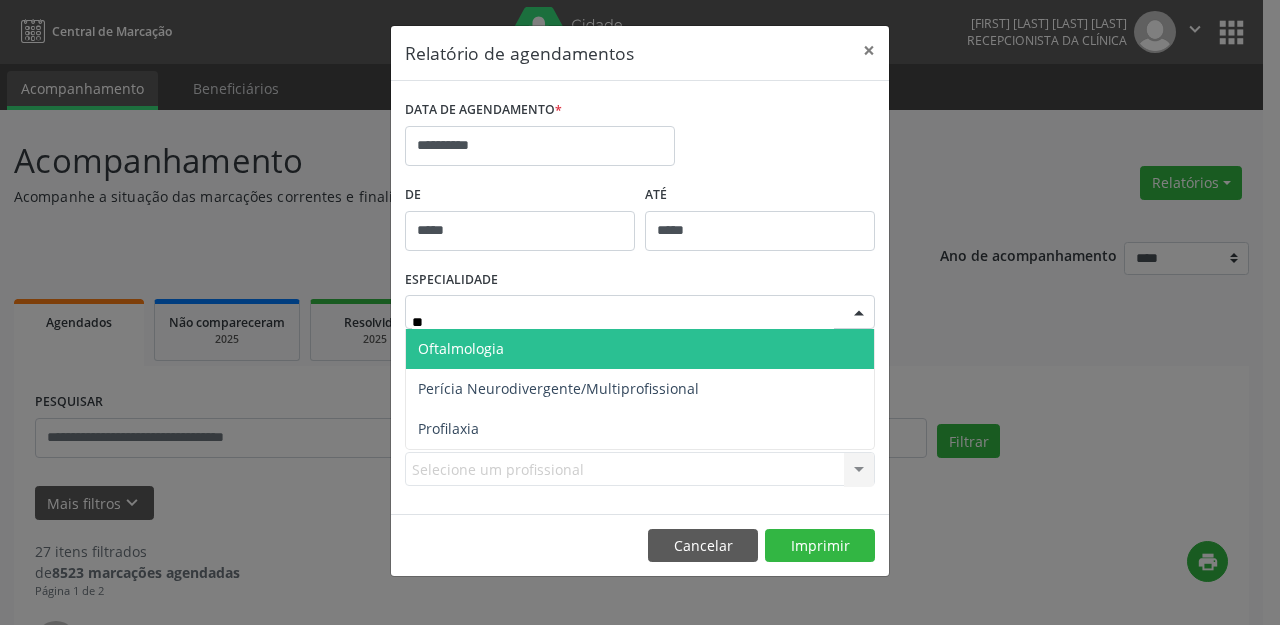 click on "Oftalmologia" at bounding box center (640, 349) 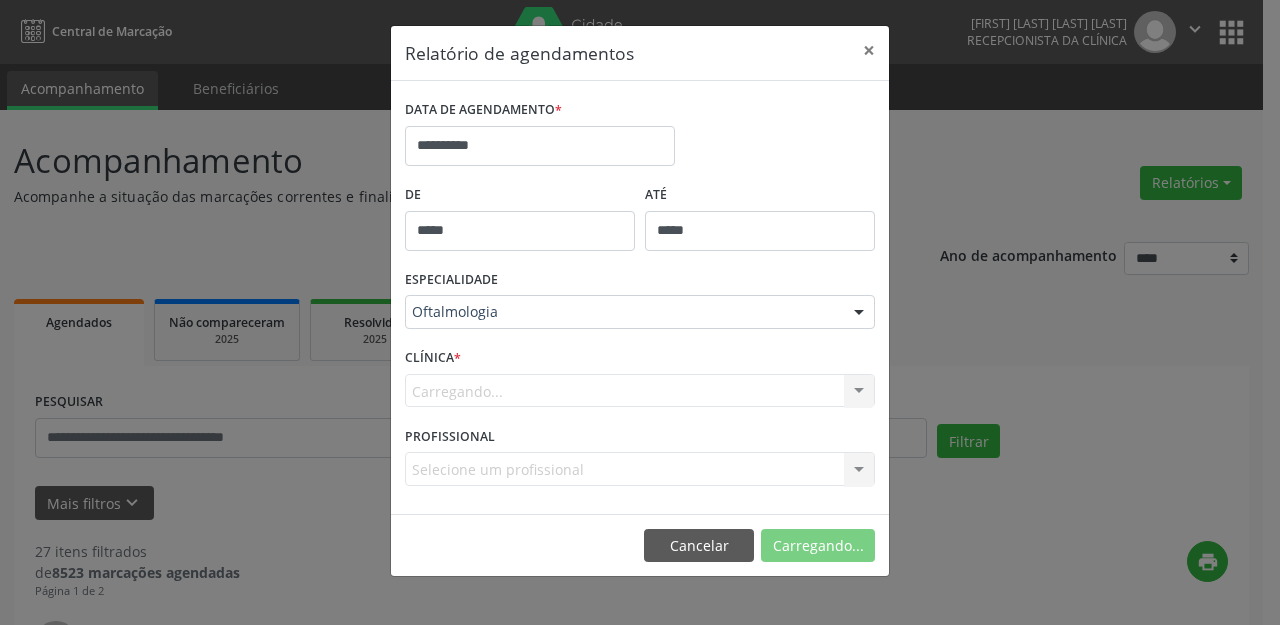 click on "Carregando..." at bounding box center (640, 391) 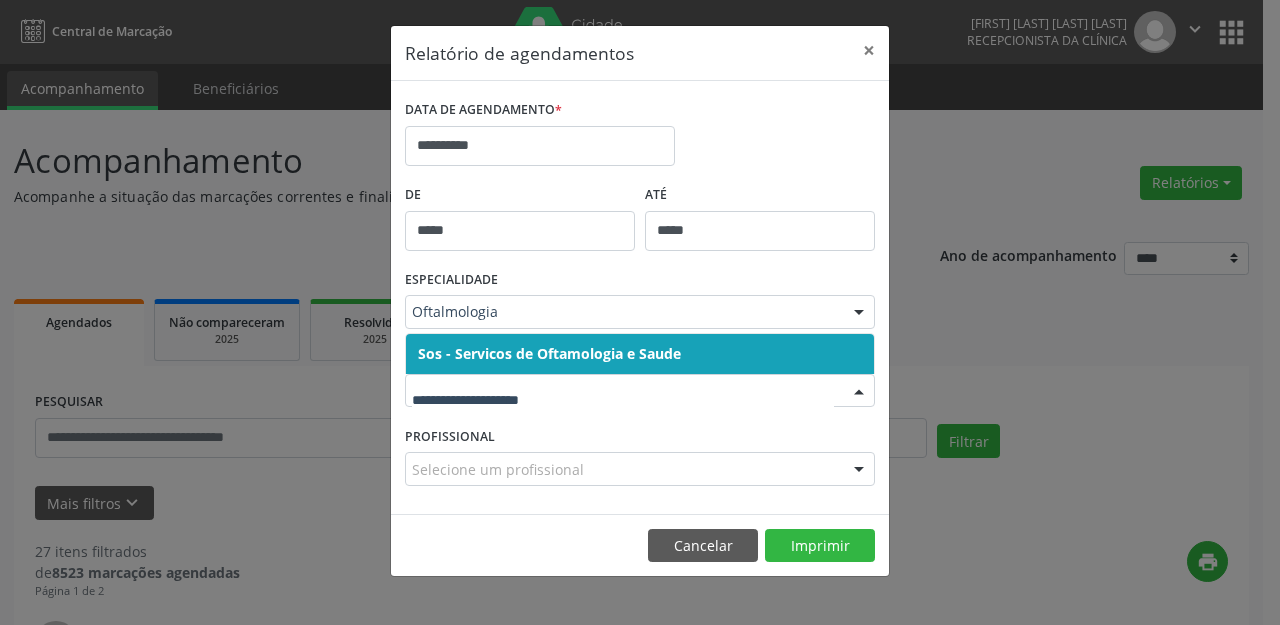 click on "Sos - Servicos de Oftamologia e Saude" at bounding box center [549, 353] 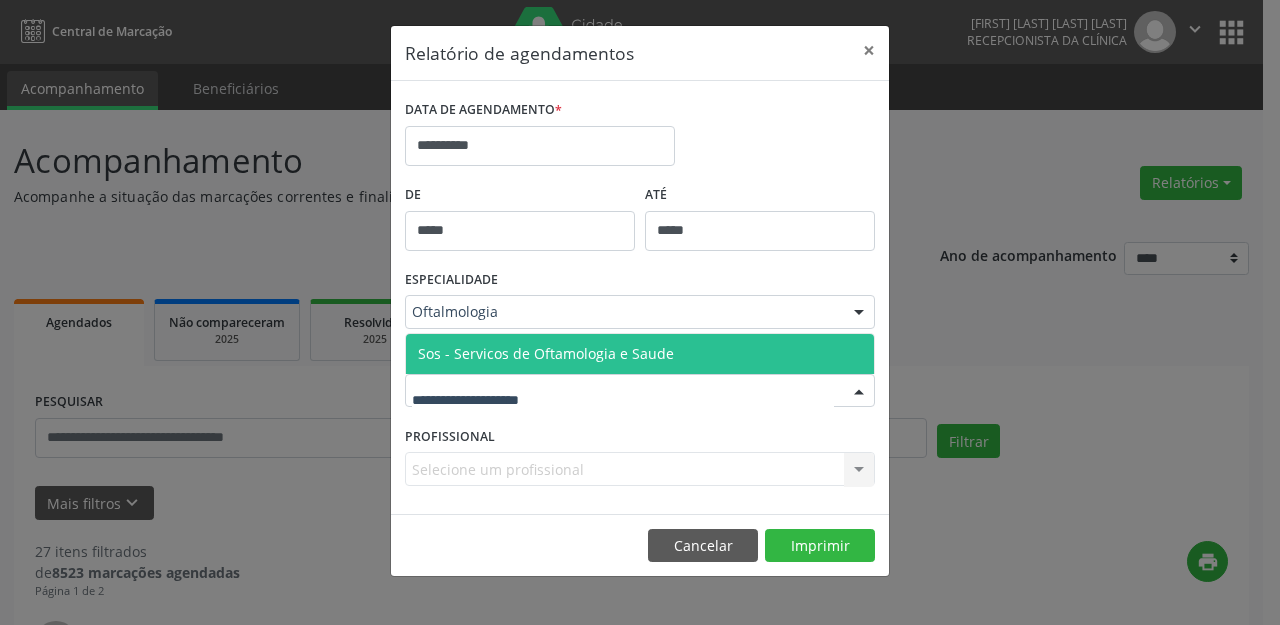 click at bounding box center (640, 391) 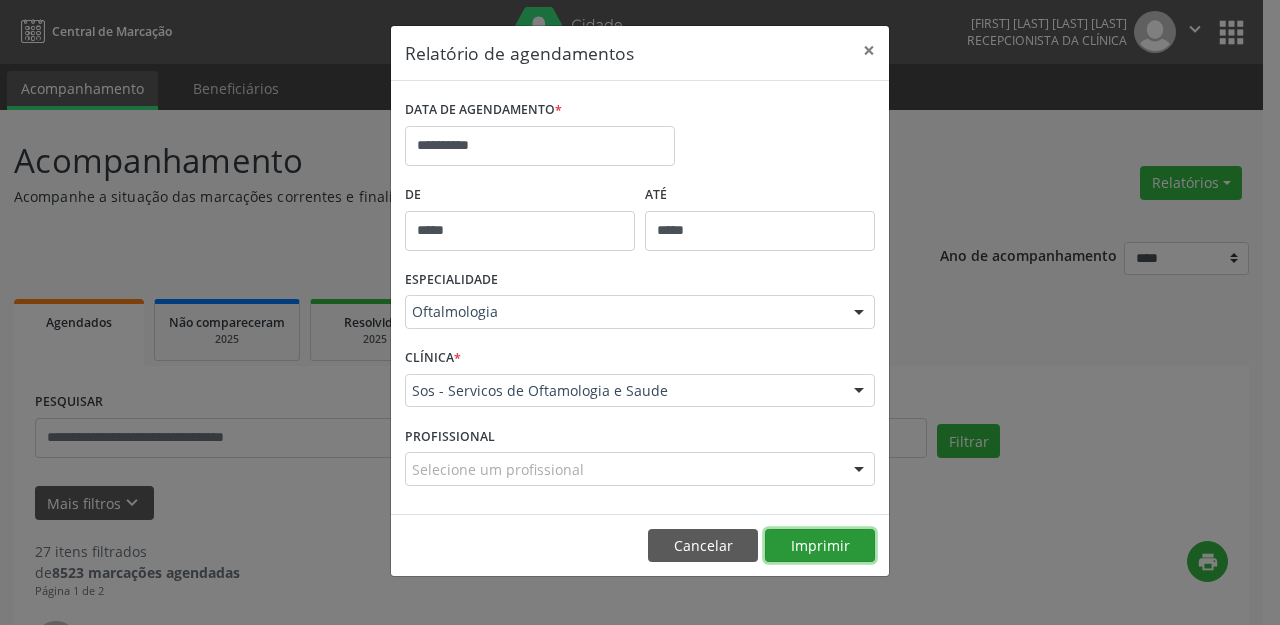 click on "Imprimir" at bounding box center [820, 546] 